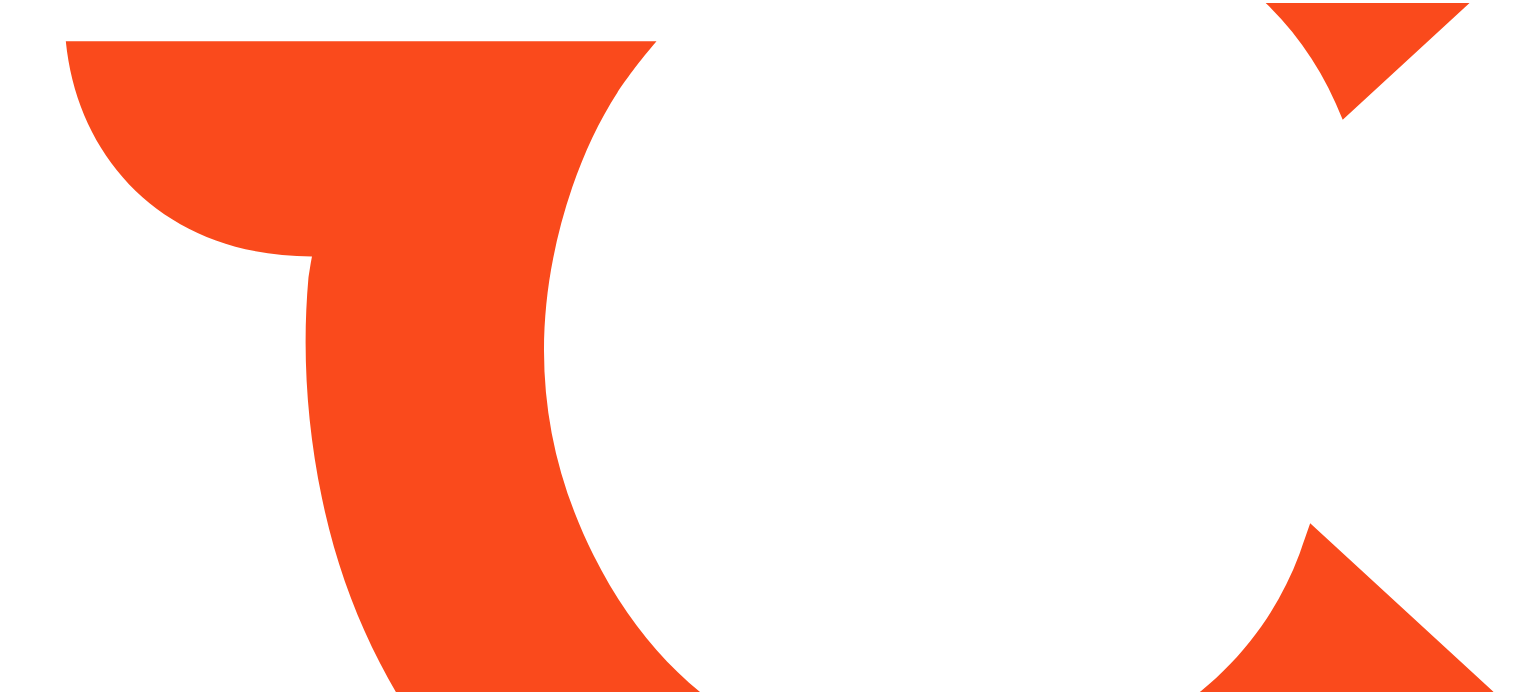 scroll, scrollTop: 0, scrollLeft: 0, axis: both 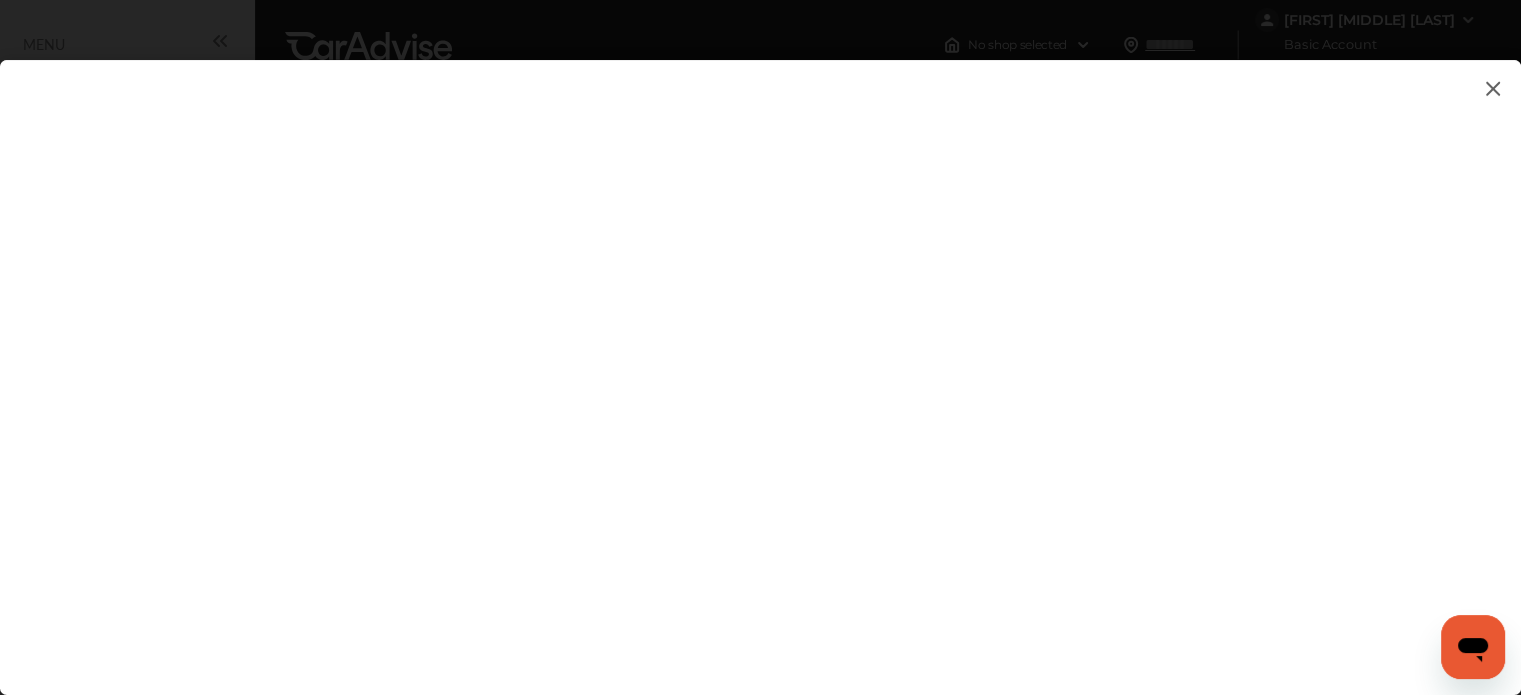 click at bounding box center (760, 357) 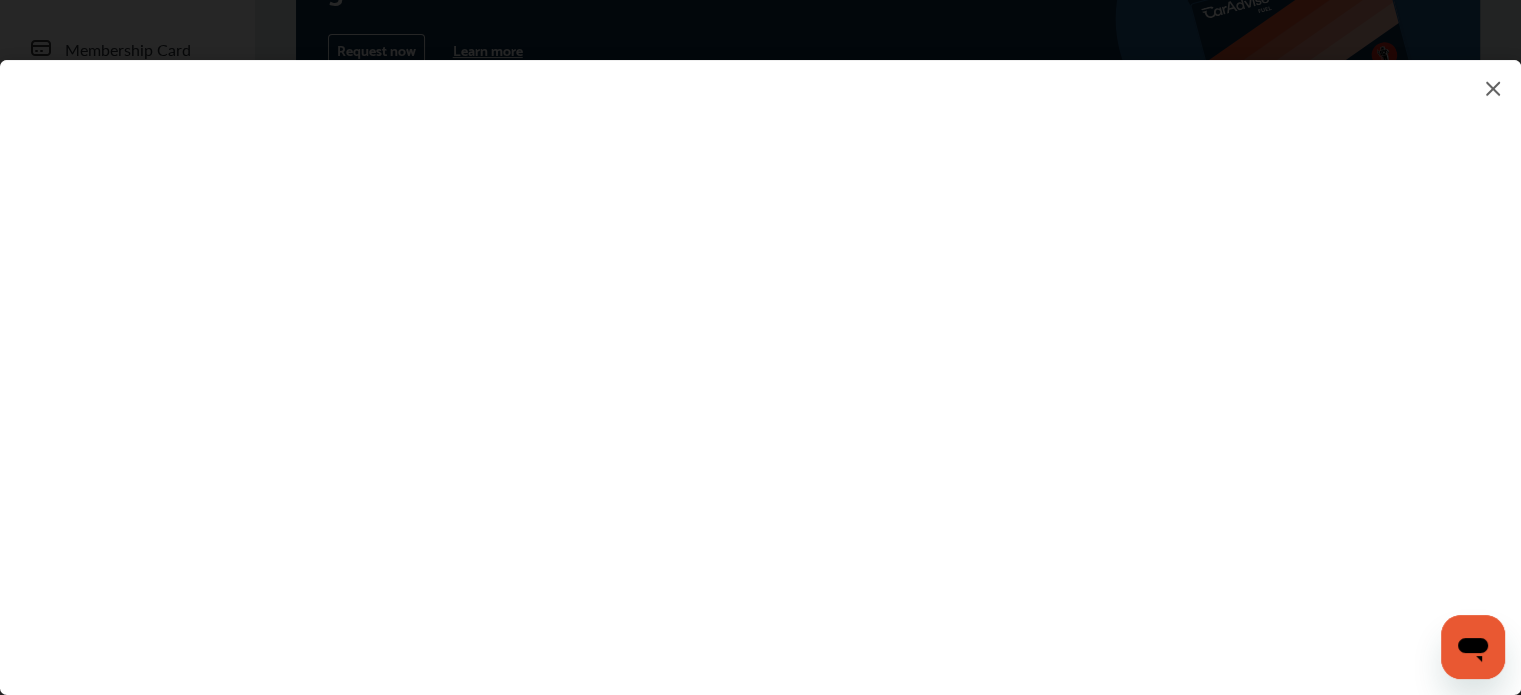 scroll, scrollTop: 340, scrollLeft: 0, axis: vertical 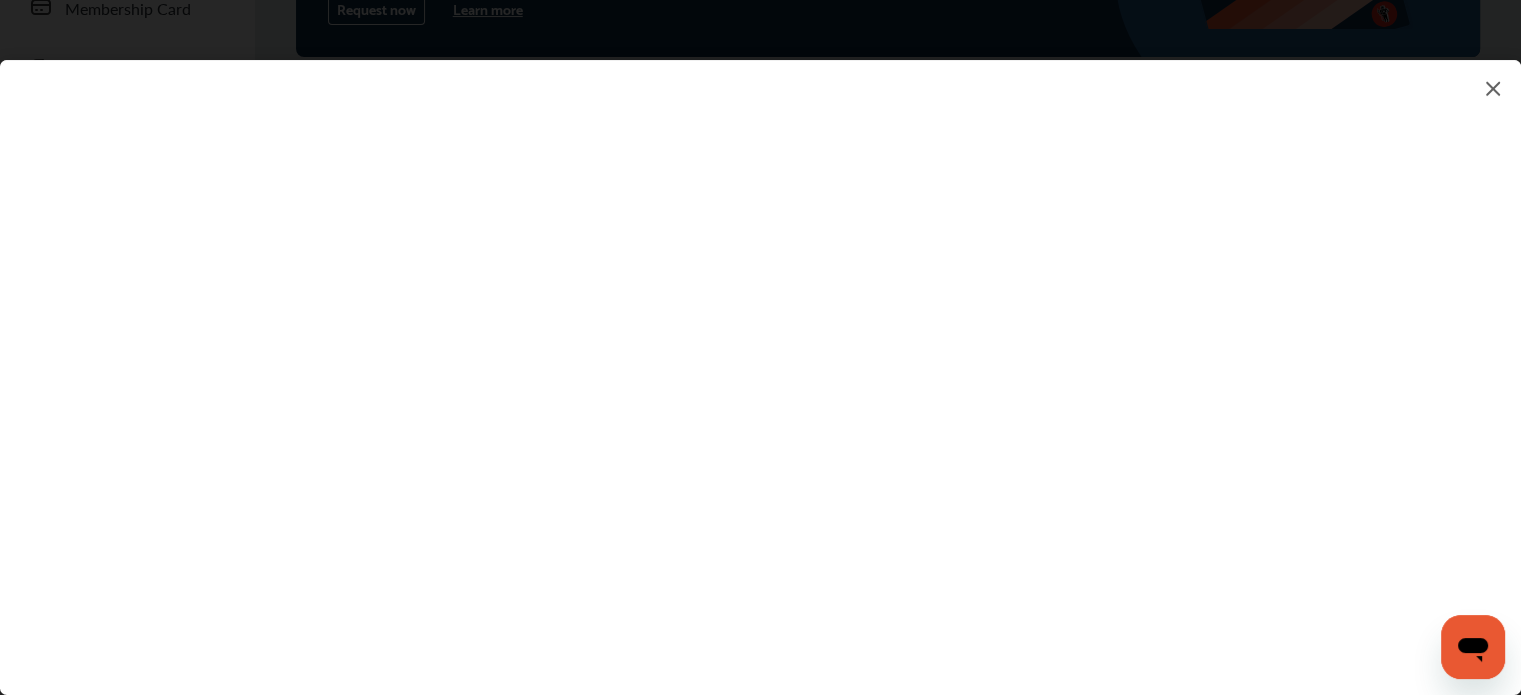 click 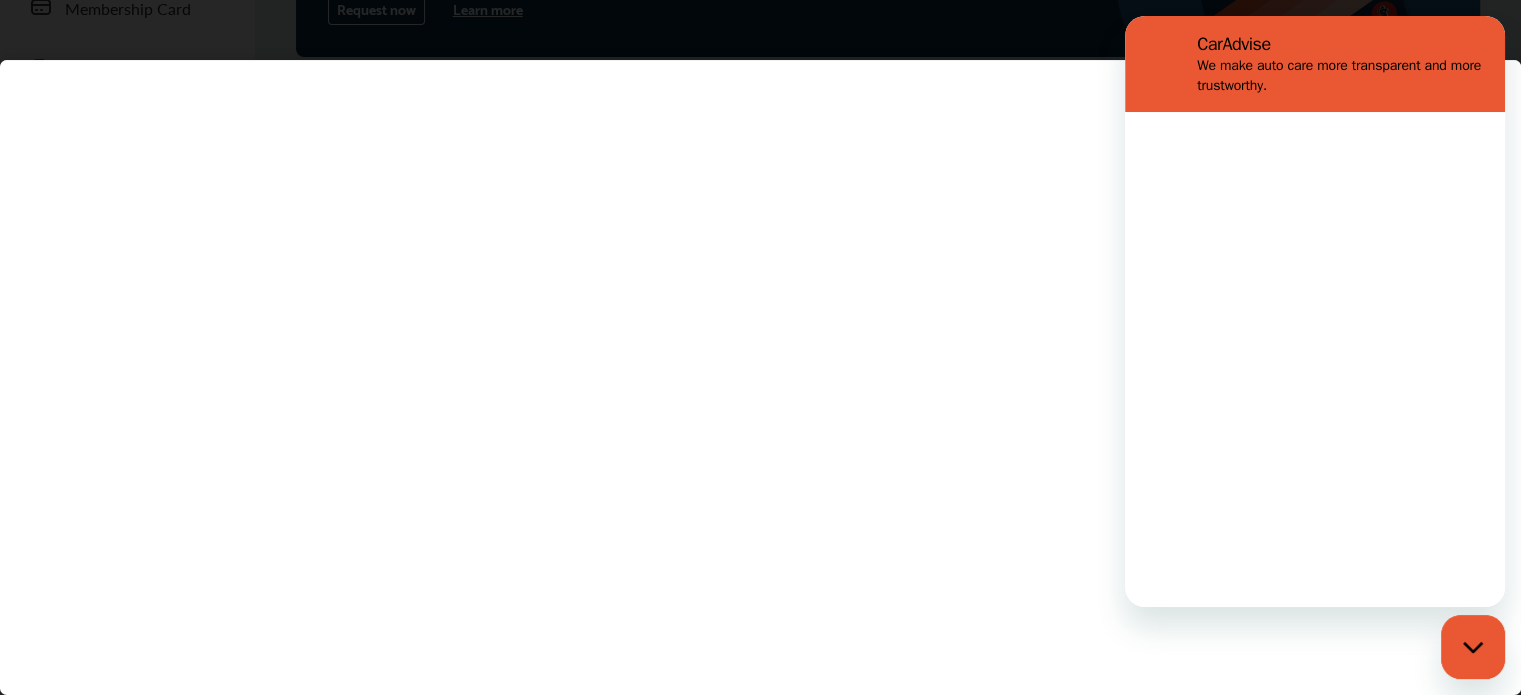 scroll, scrollTop: 0, scrollLeft: 0, axis: both 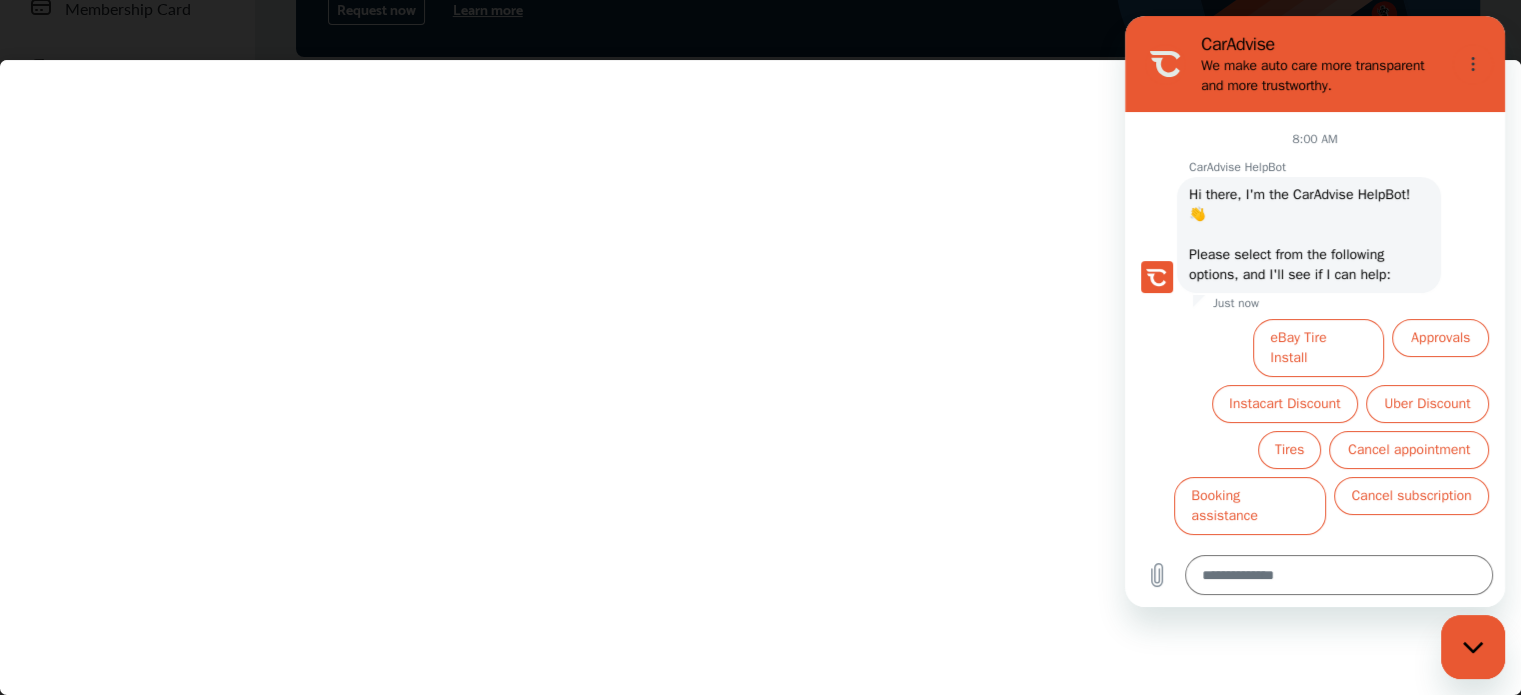 click 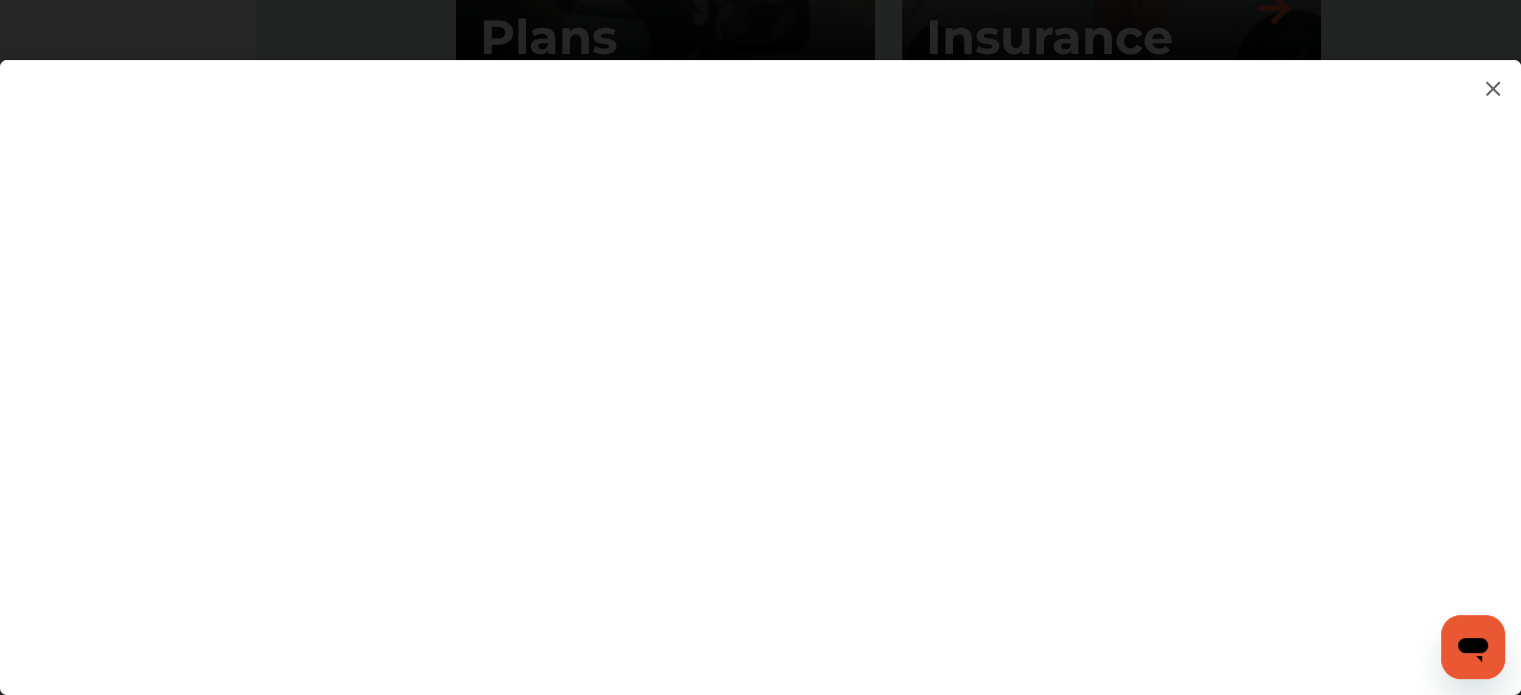 scroll, scrollTop: 2740, scrollLeft: 0, axis: vertical 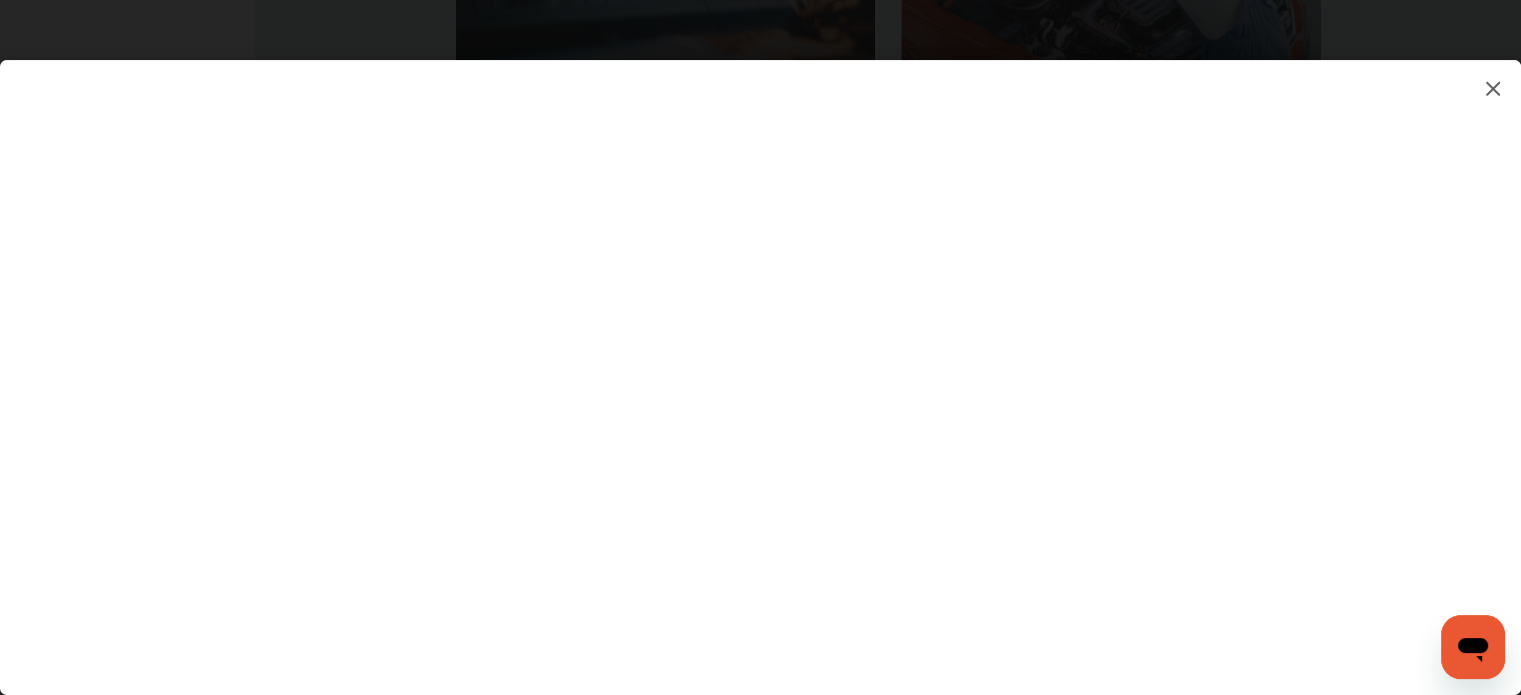 click at bounding box center [760, 357] 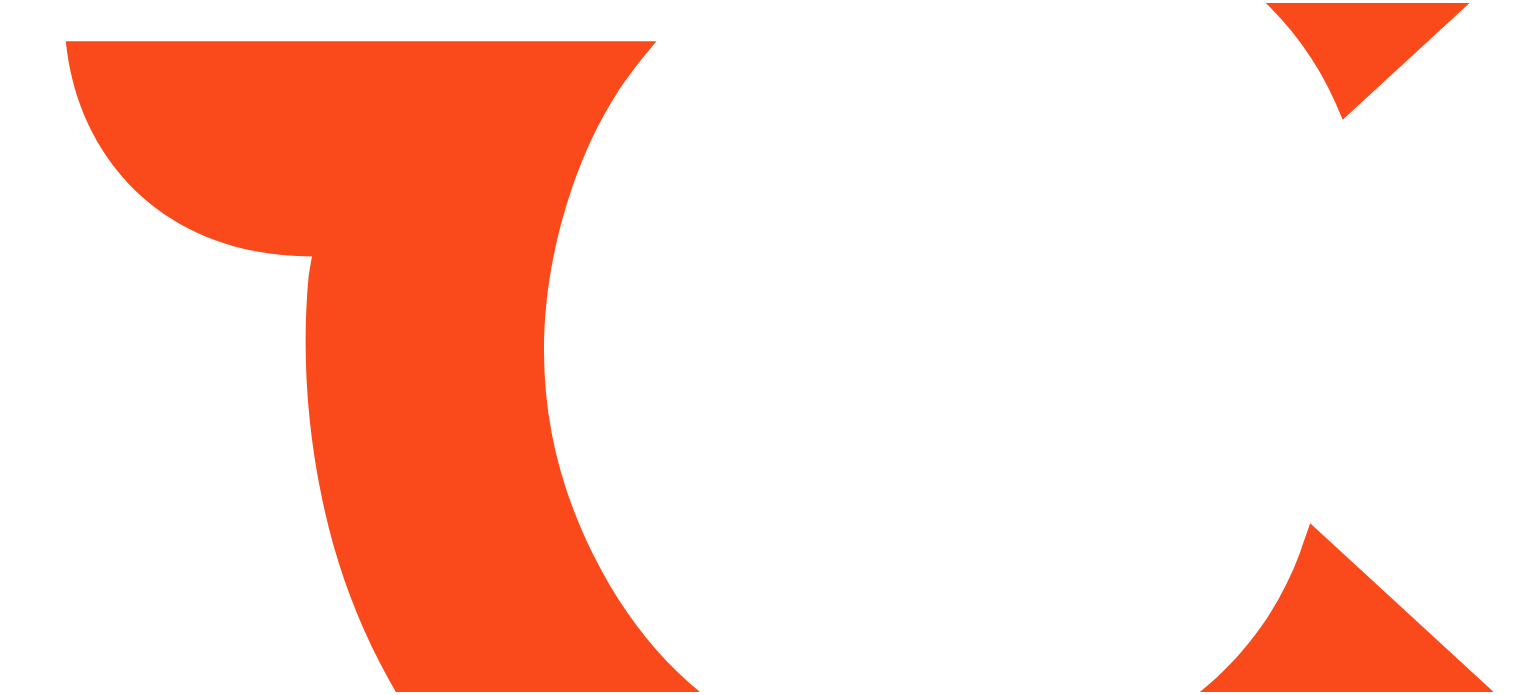 scroll, scrollTop: 0, scrollLeft: 0, axis: both 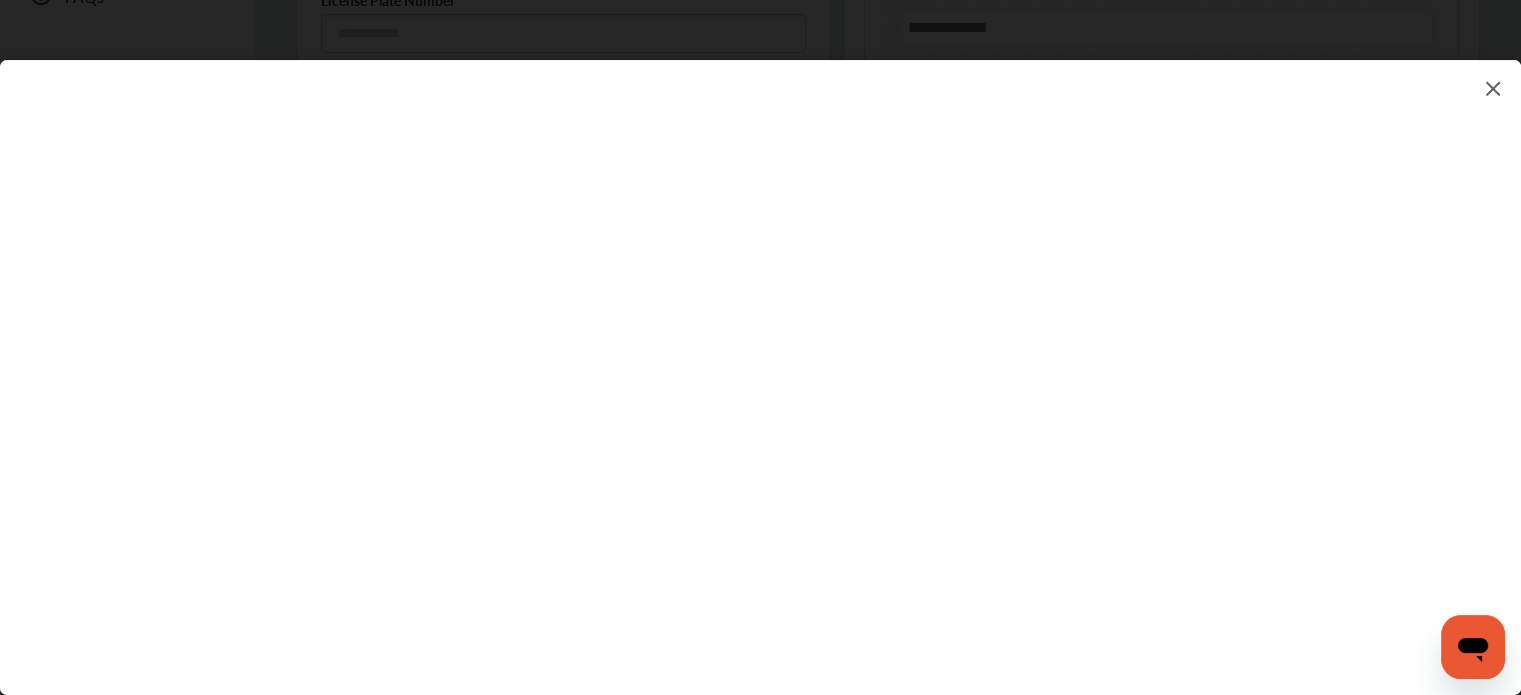 click at bounding box center [760, 357] 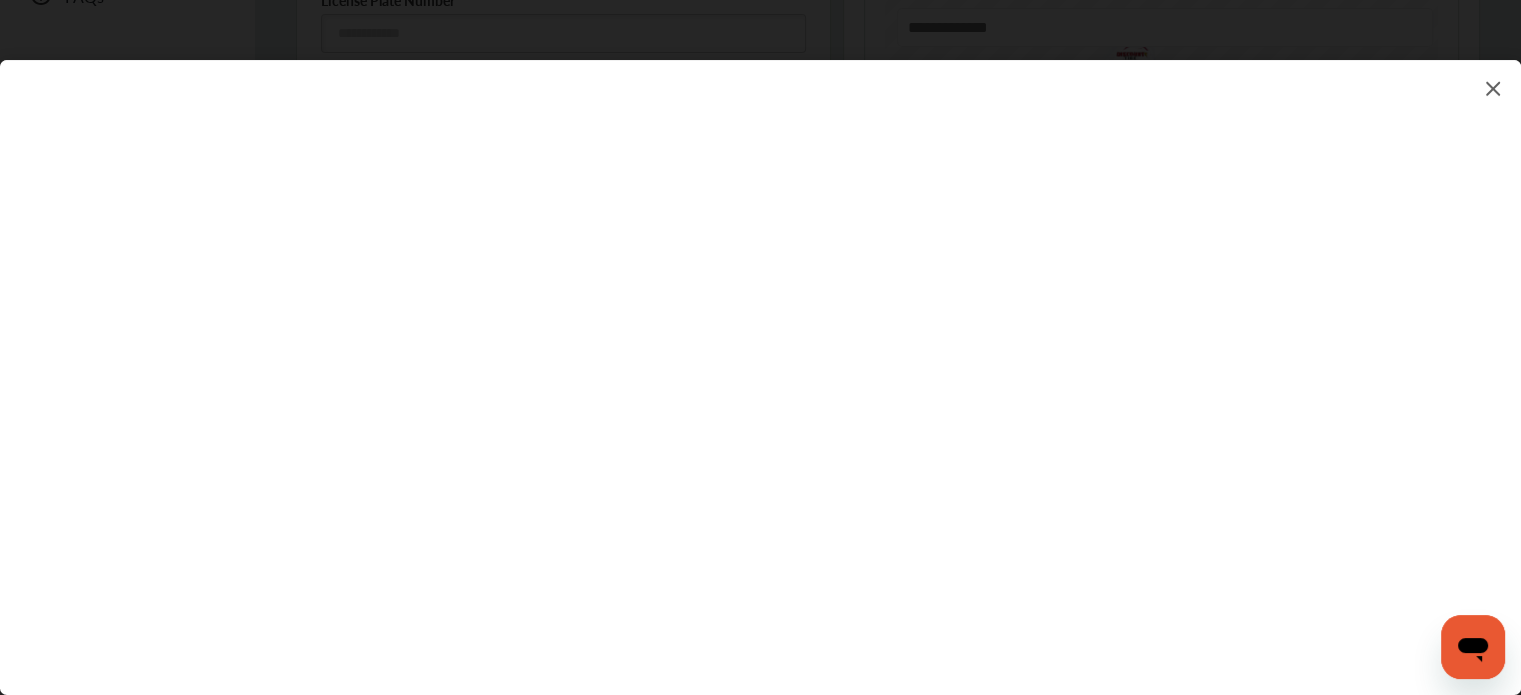click at bounding box center [760, 357] 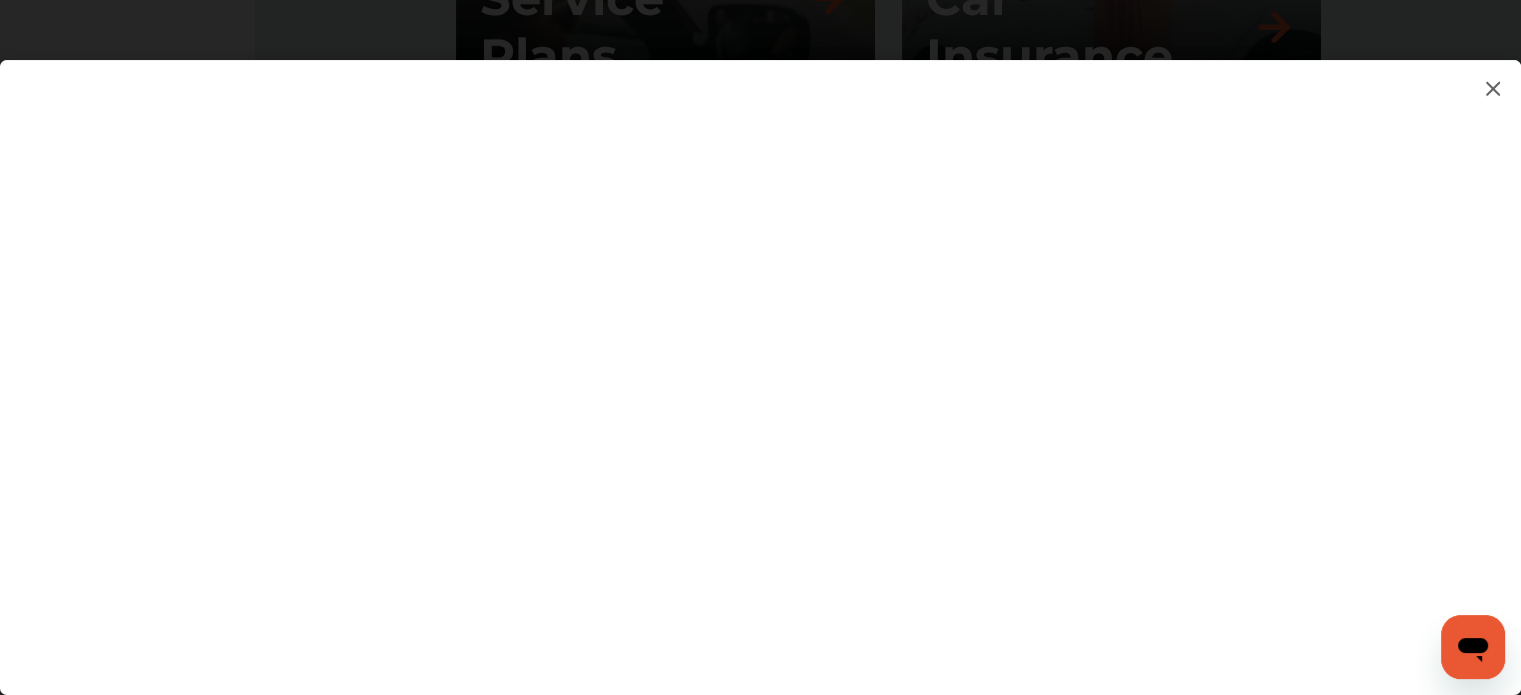scroll, scrollTop: 3067, scrollLeft: 0, axis: vertical 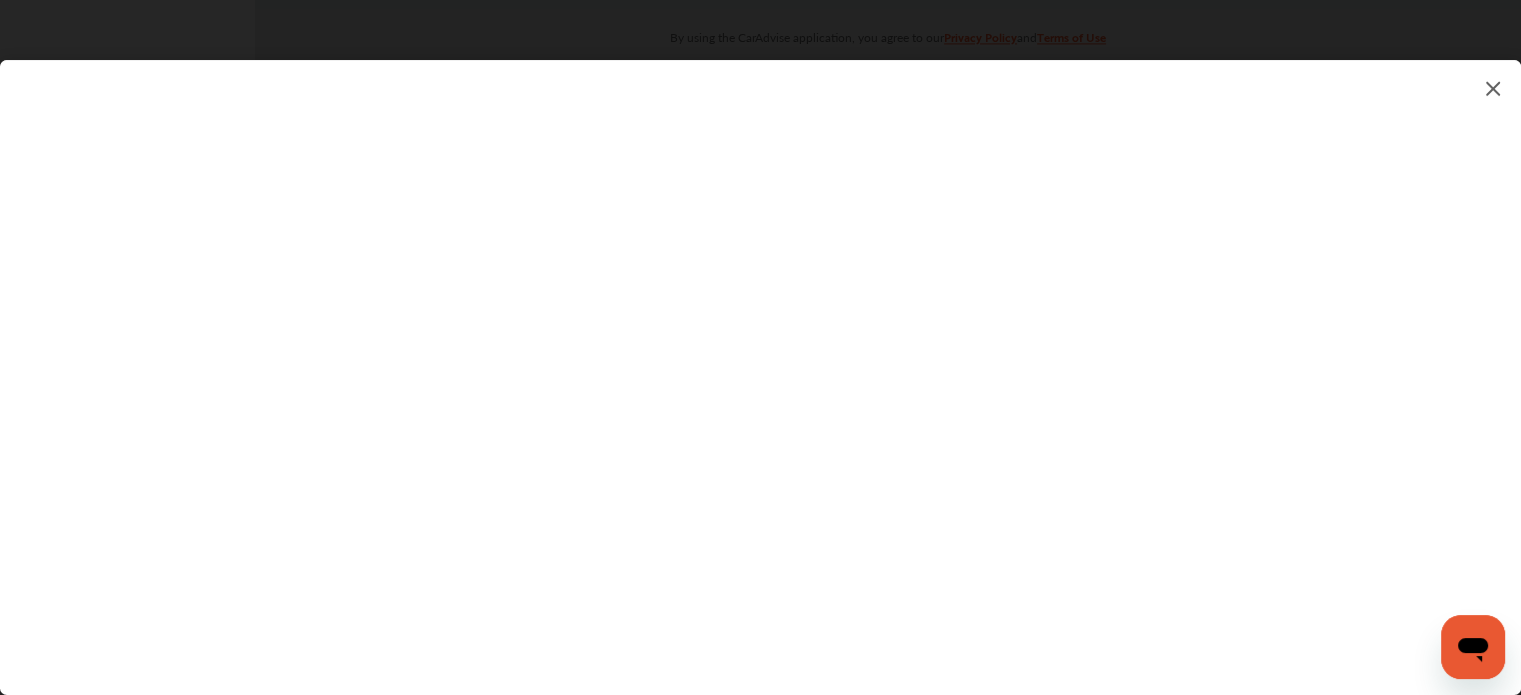 click at bounding box center (760, 357) 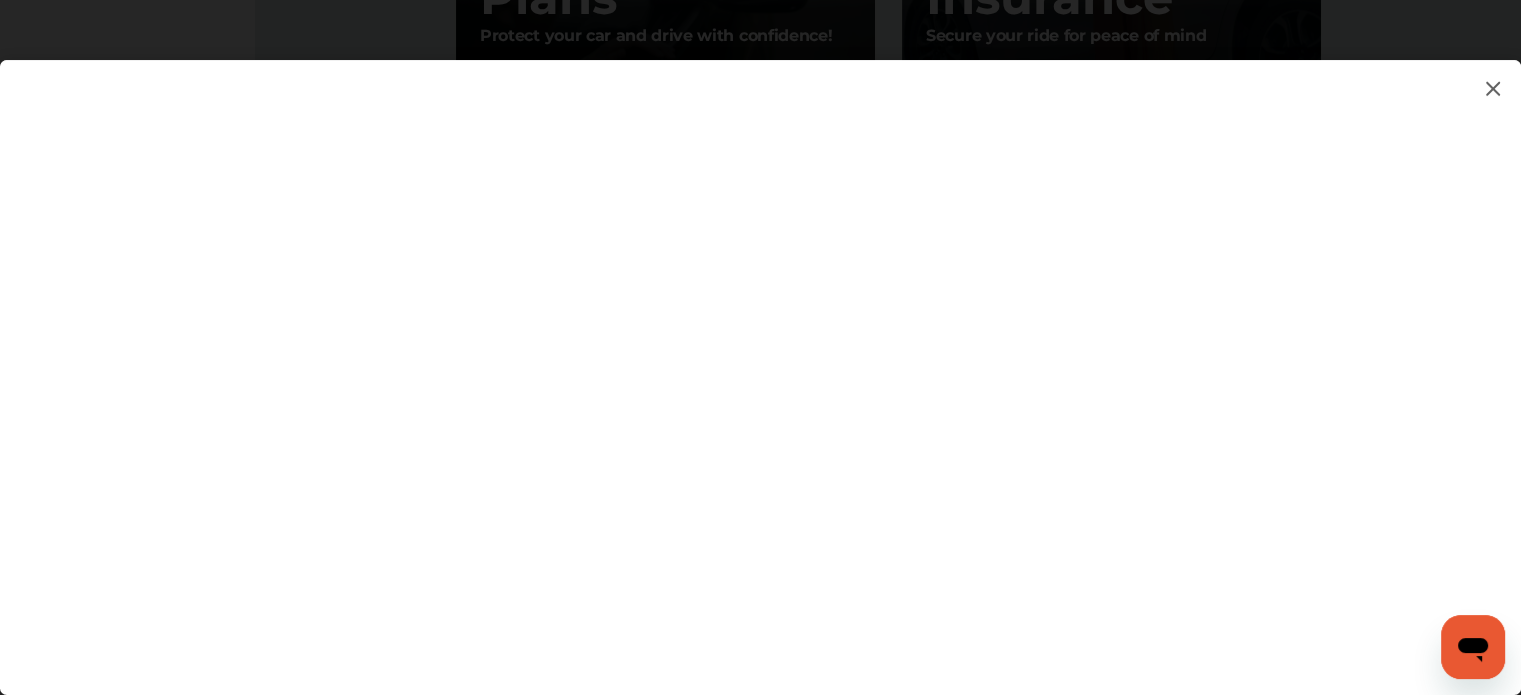 click at bounding box center [760, 357] 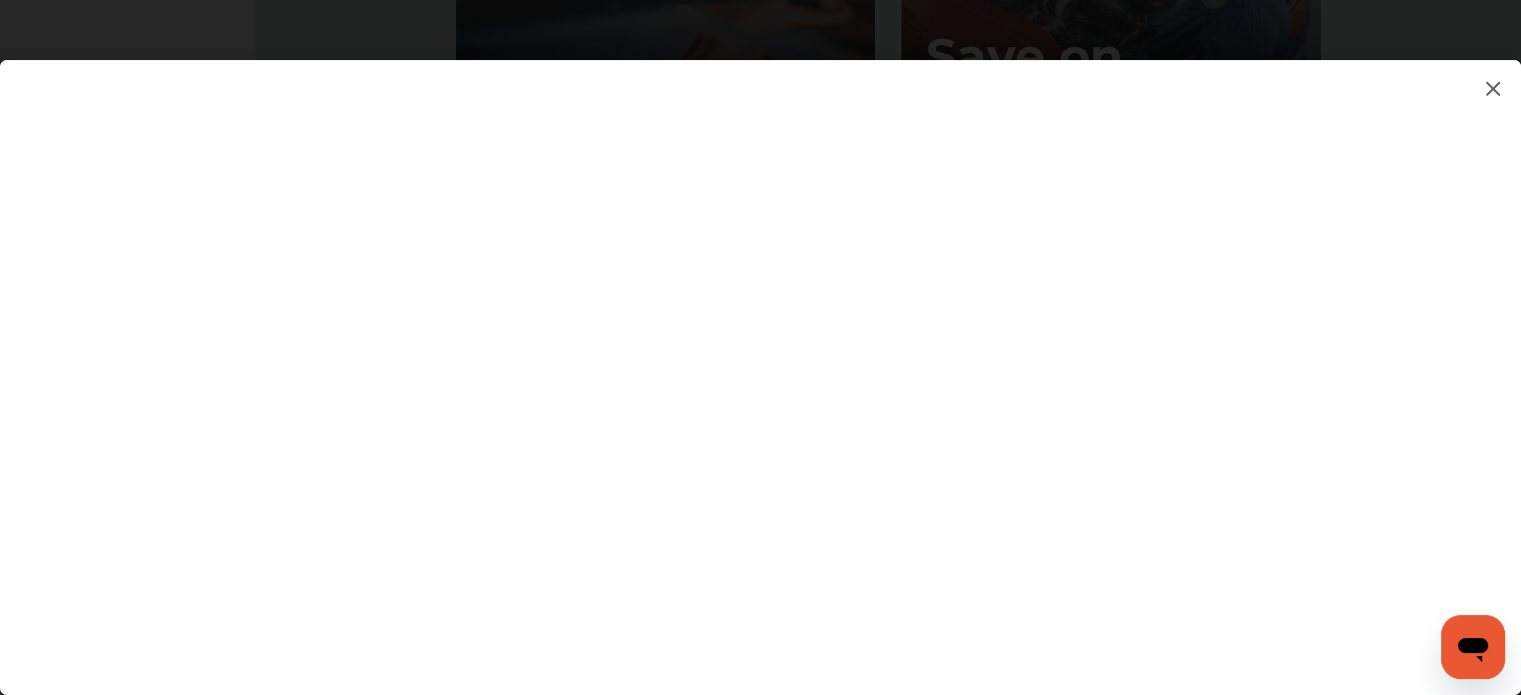scroll, scrollTop: 2816, scrollLeft: 0, axis: vertical 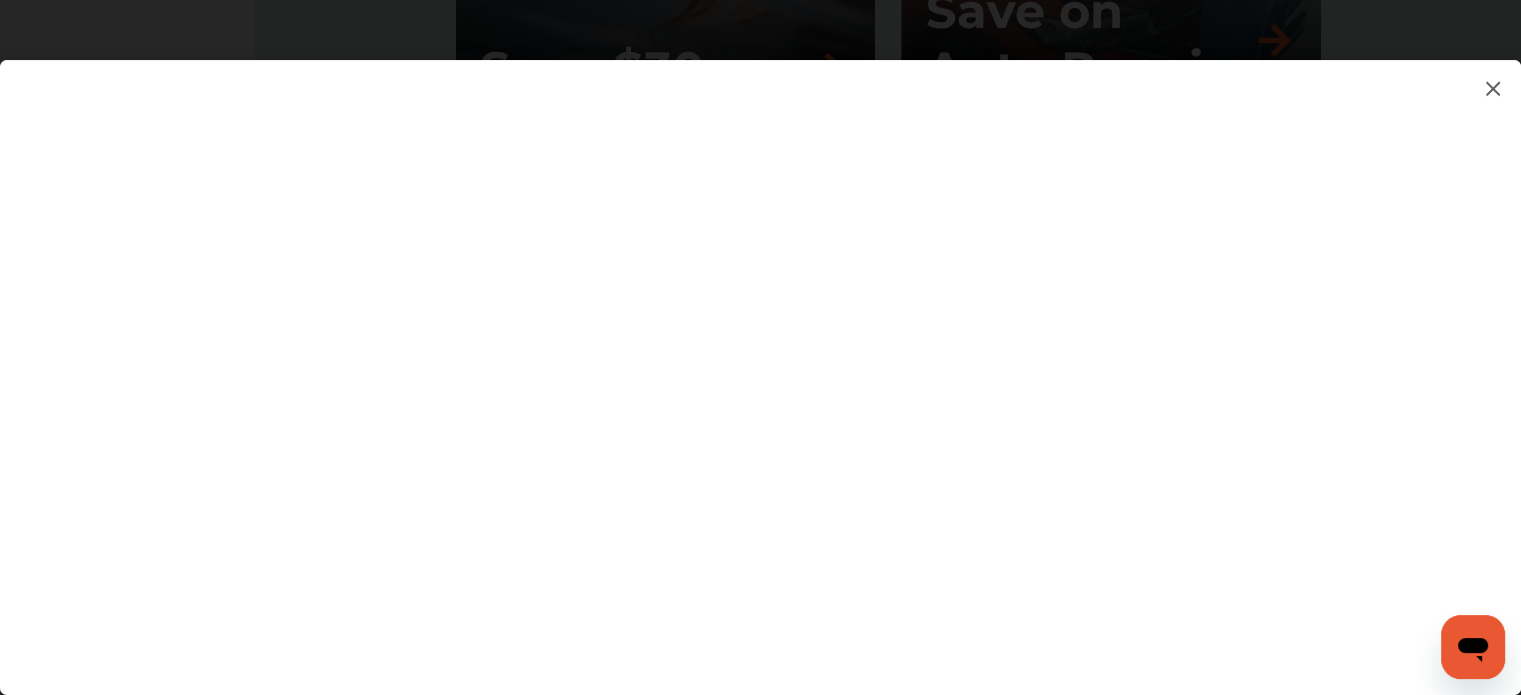 click at bounding box center [760, 357] 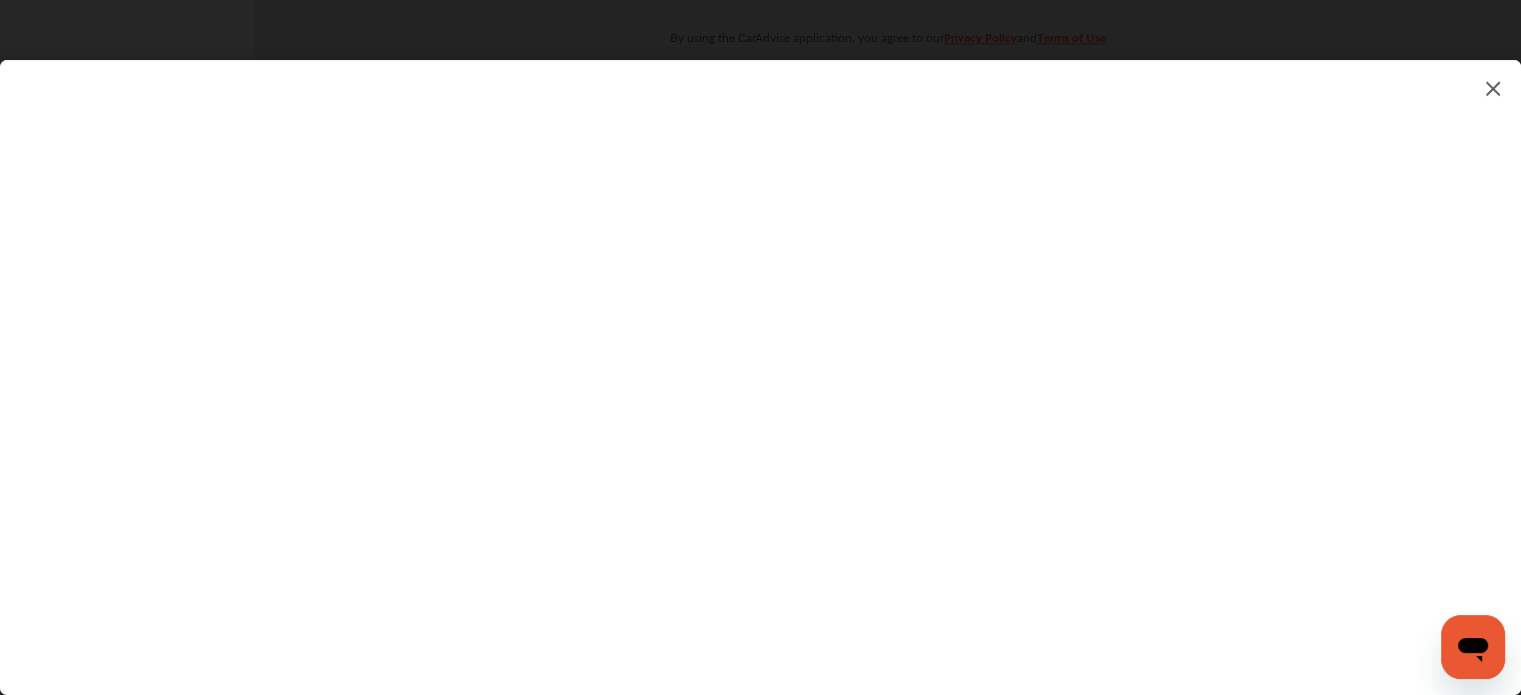 scroll, scrollTop: 3067, scrollLeft: 0, axis: vertical 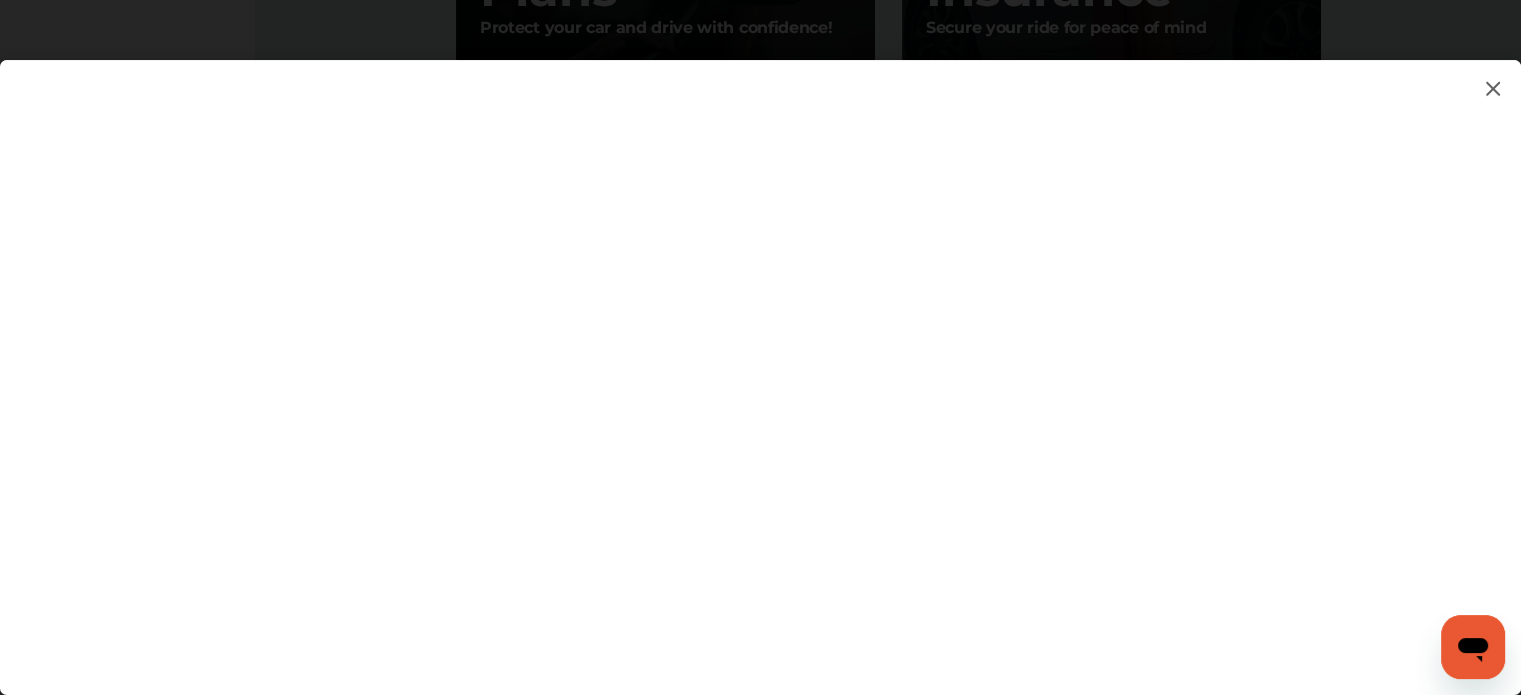 click 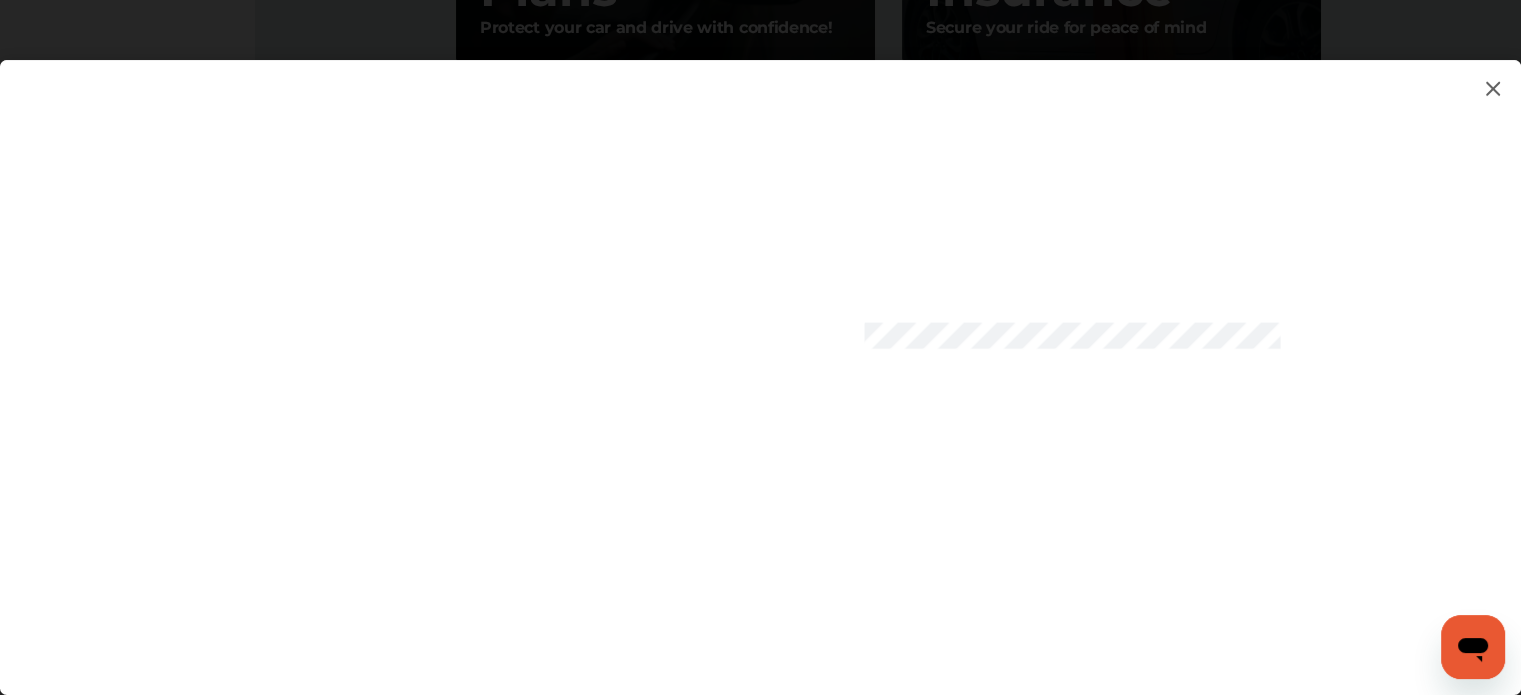 click at bounding box center [760, 357] 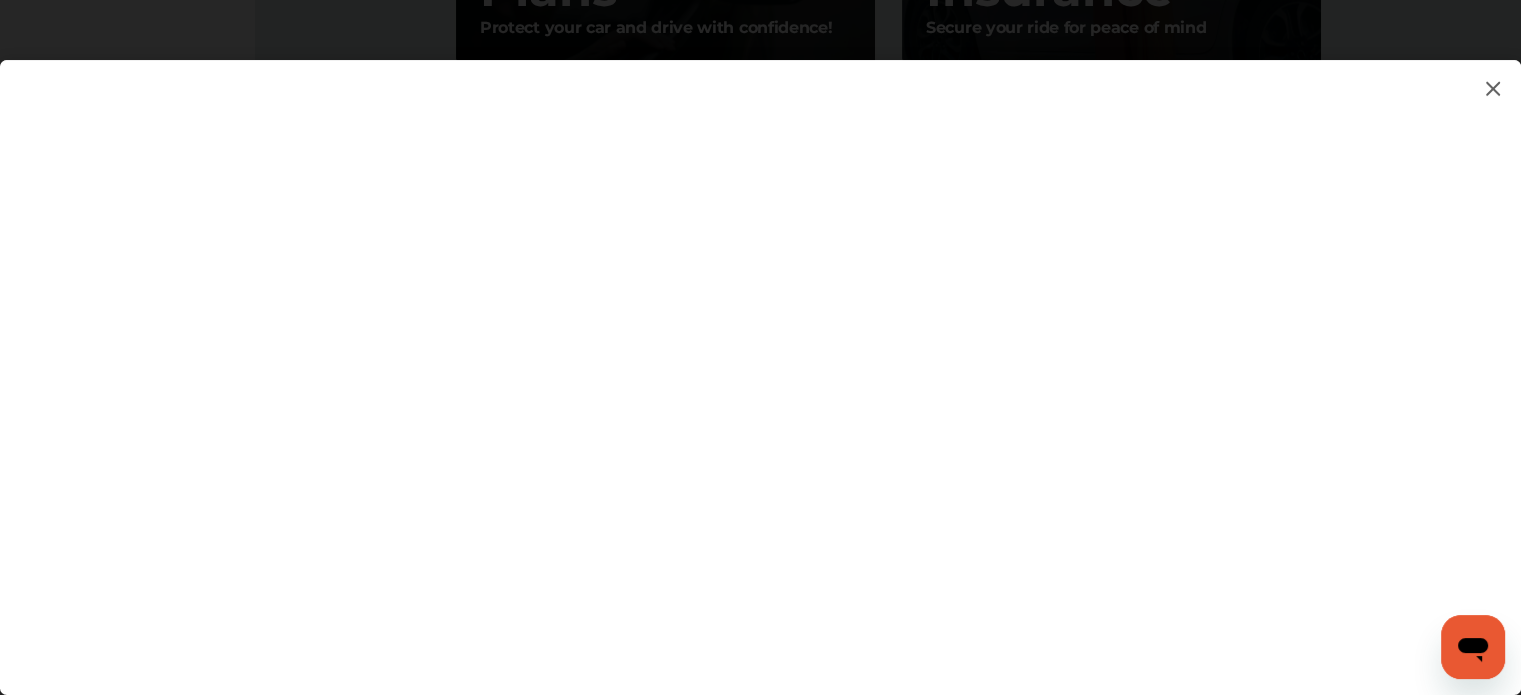click at bounding box center (760, 357) 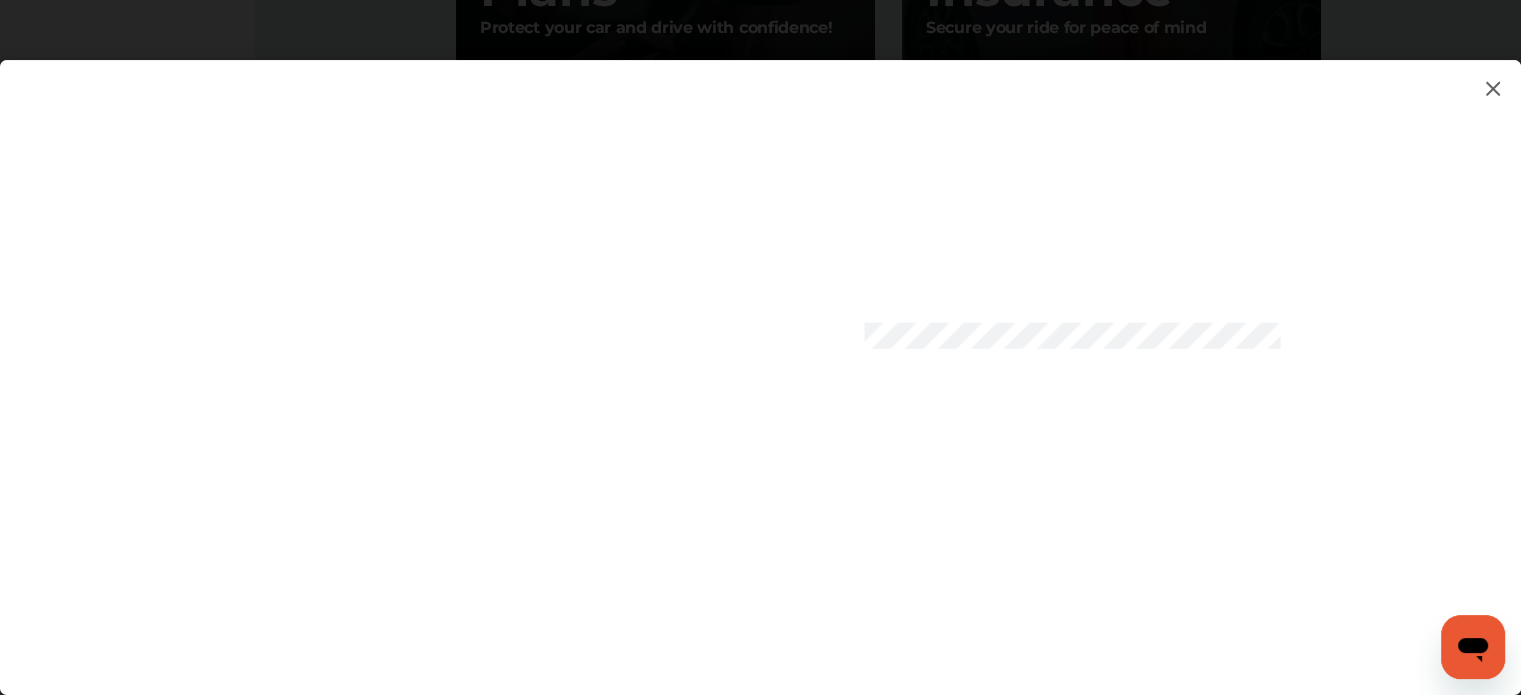 click at bounding box center (760, 357) 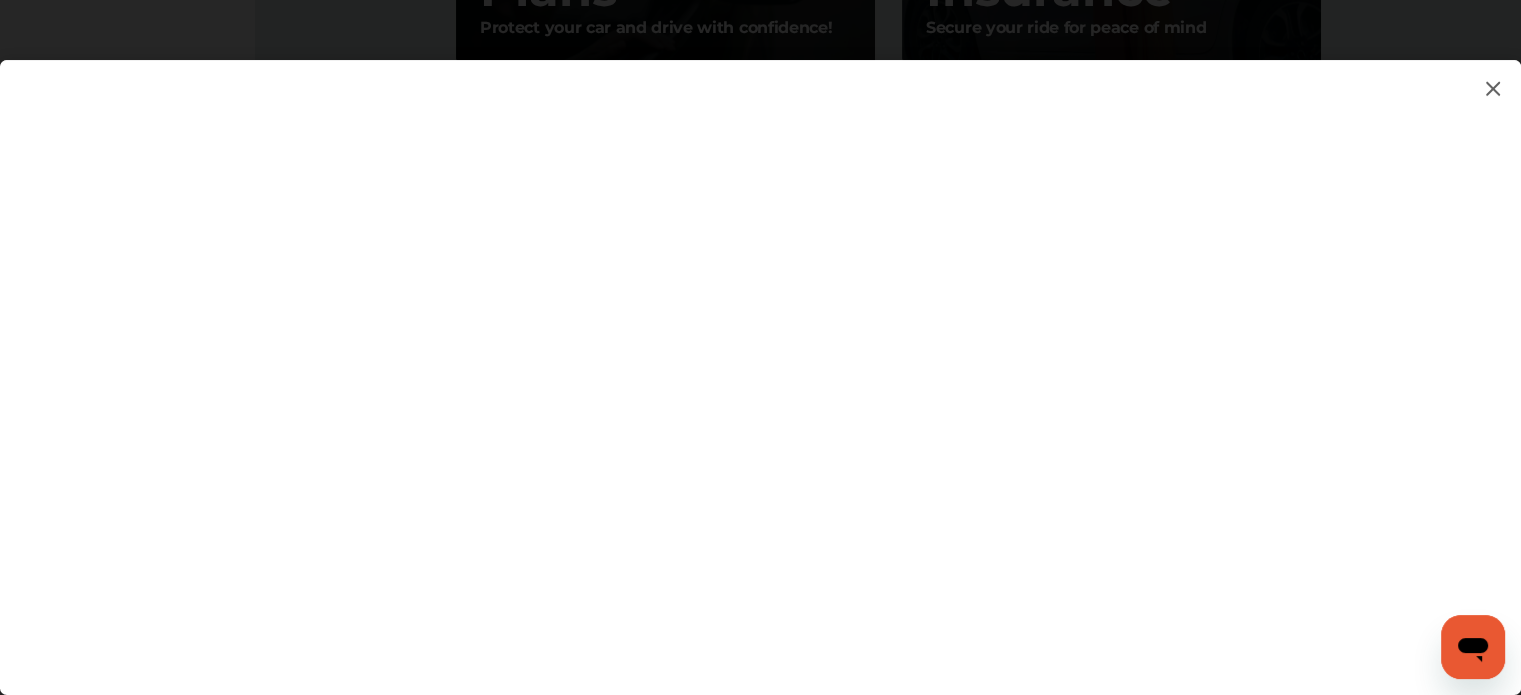 click at bounding box center (760, 357) 